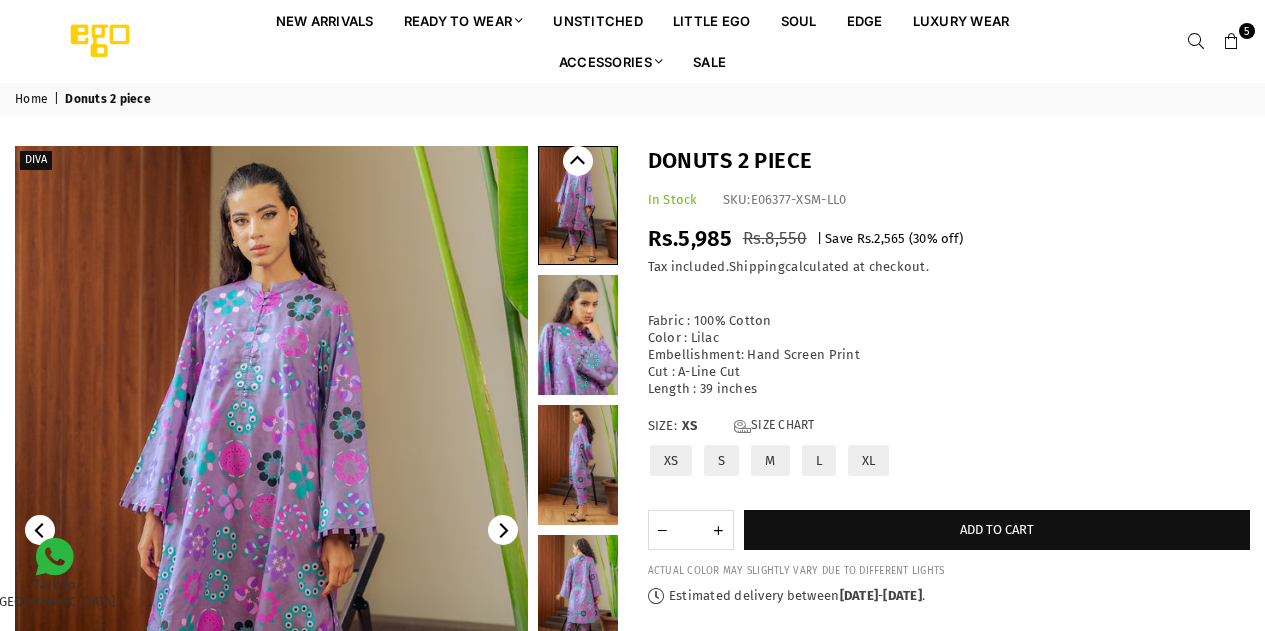 scroll, scrollTop: 0, scrollLeft: 0, axis: both 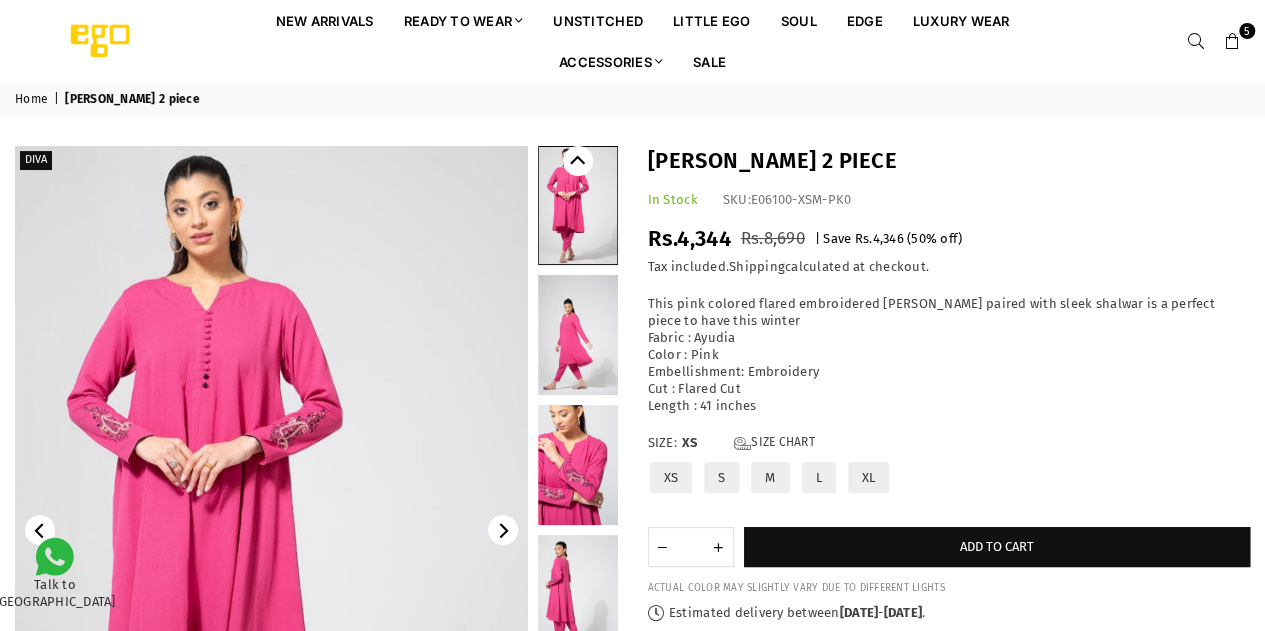 click at bounding box center (578, 335) 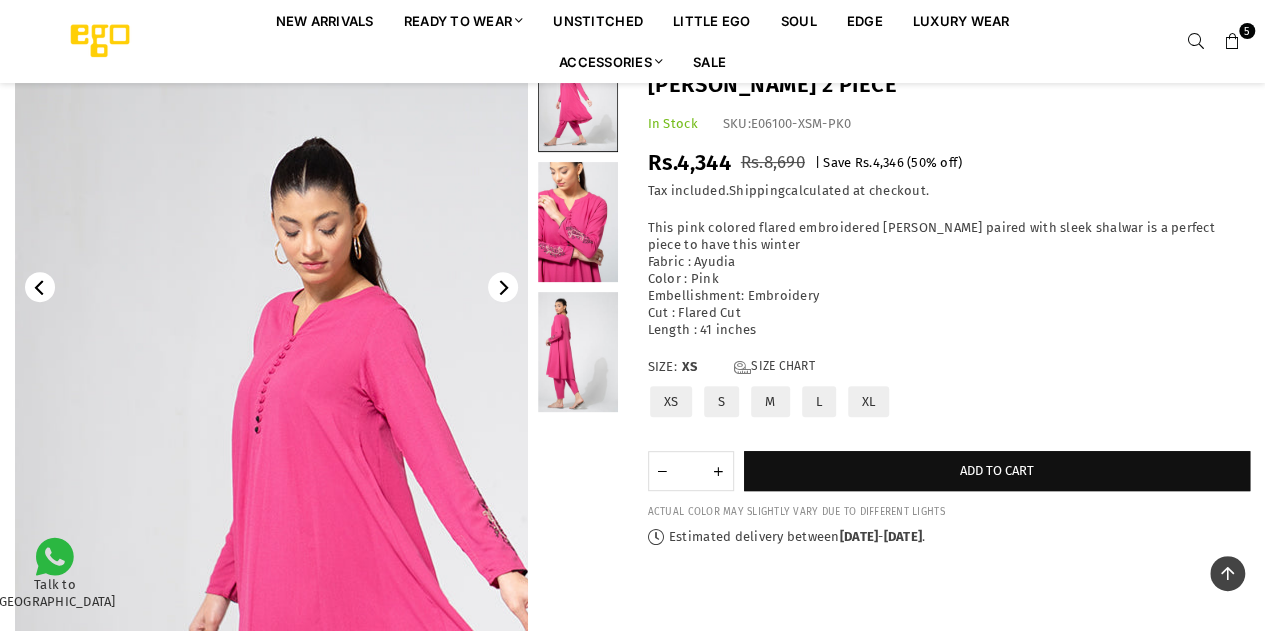 scroll, scrollTop: 238, scrollLeft: 0, axis: vertical 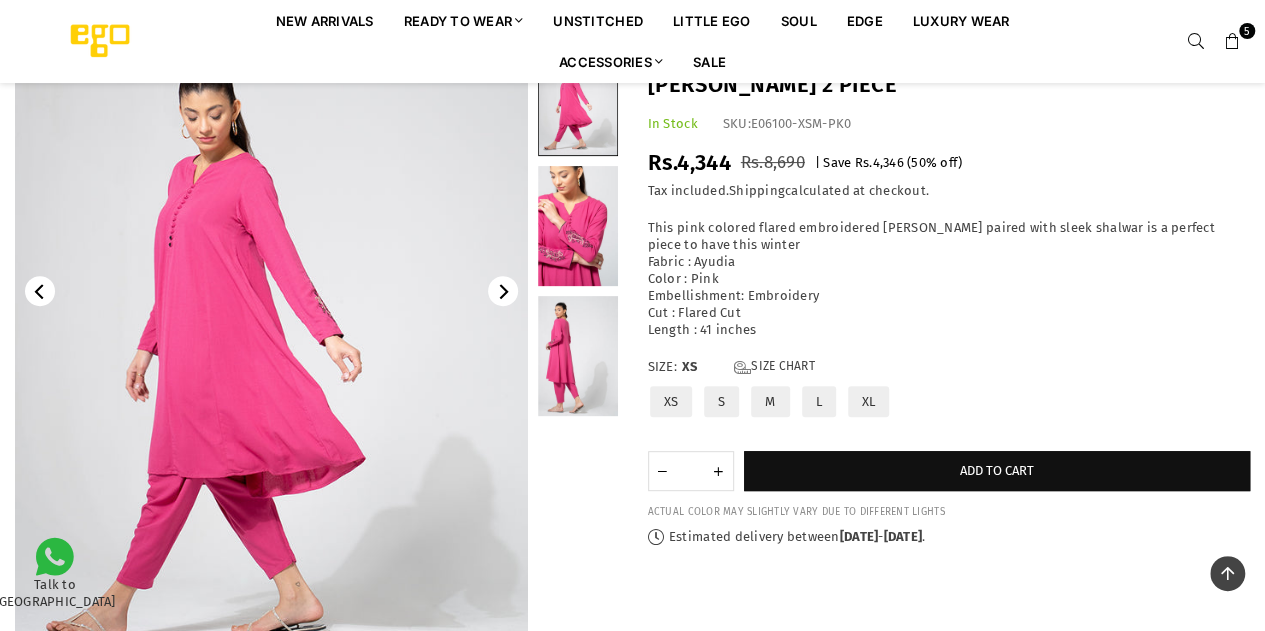 click at bounding box center [578, 356] 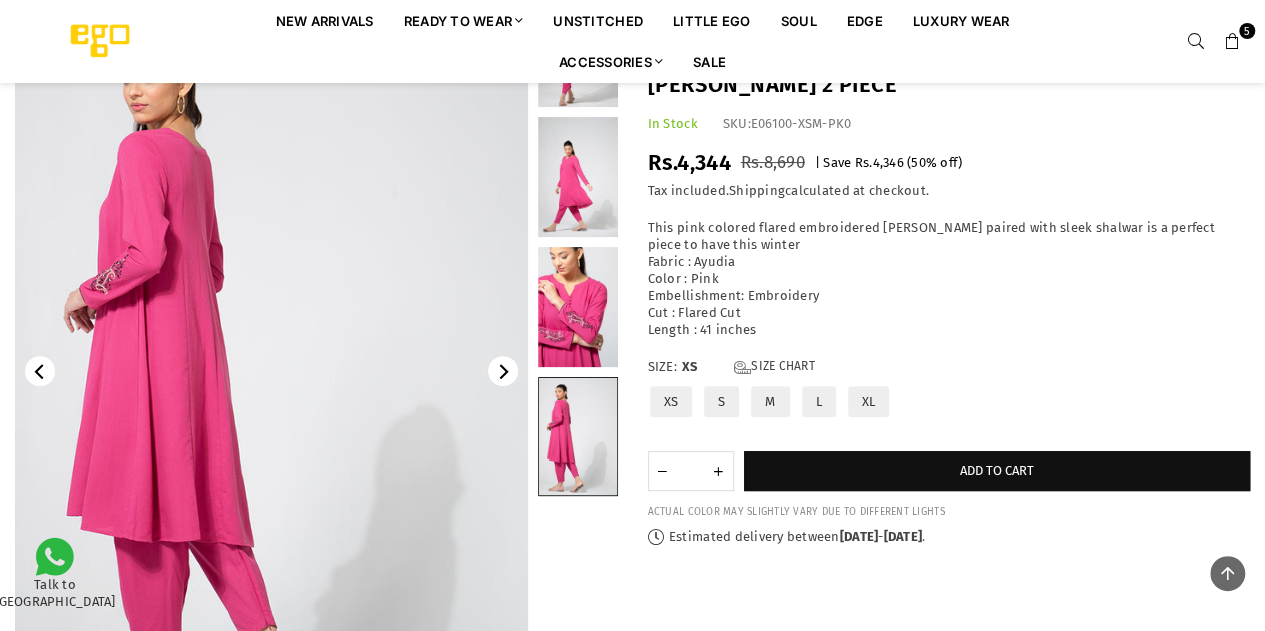 scroll, scrollTop: 157, scrollLeft: 0, axis: vertical 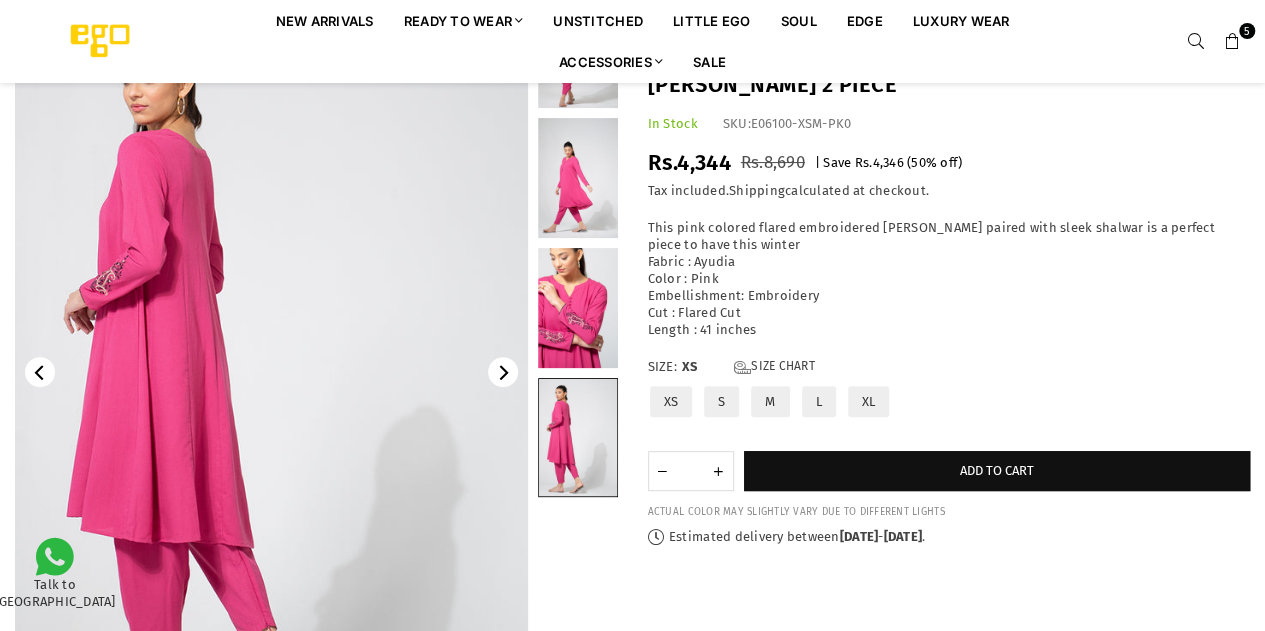 click at bounding box center (578, 308) 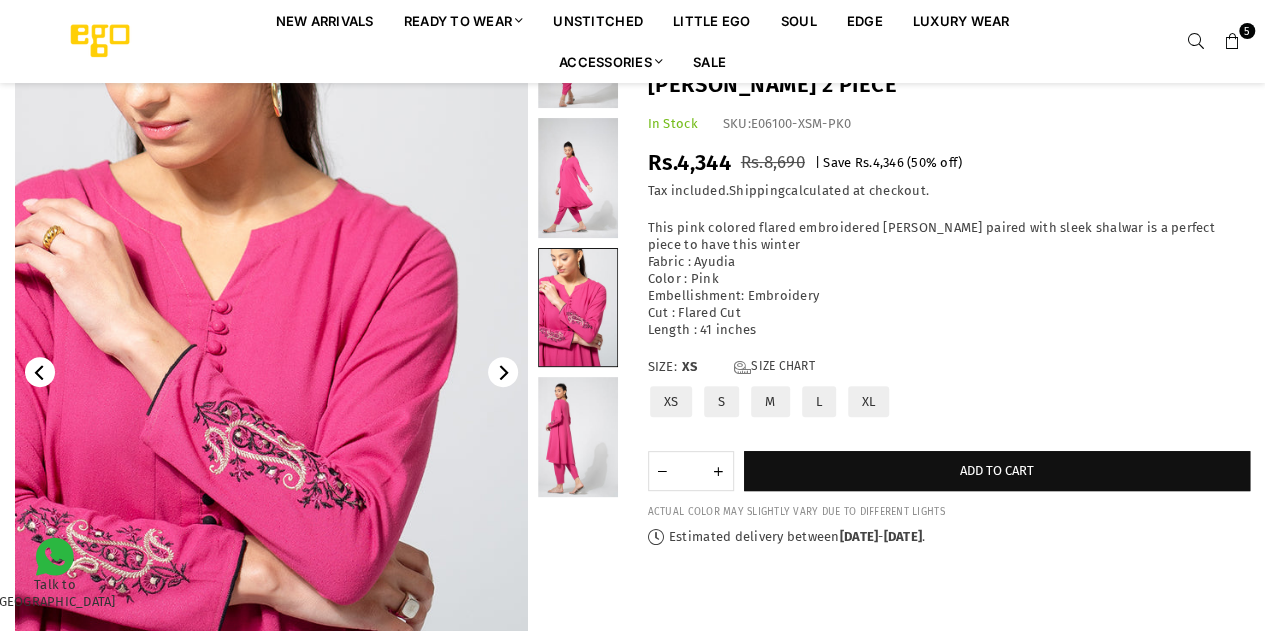 click at bounding box center [578, 178] 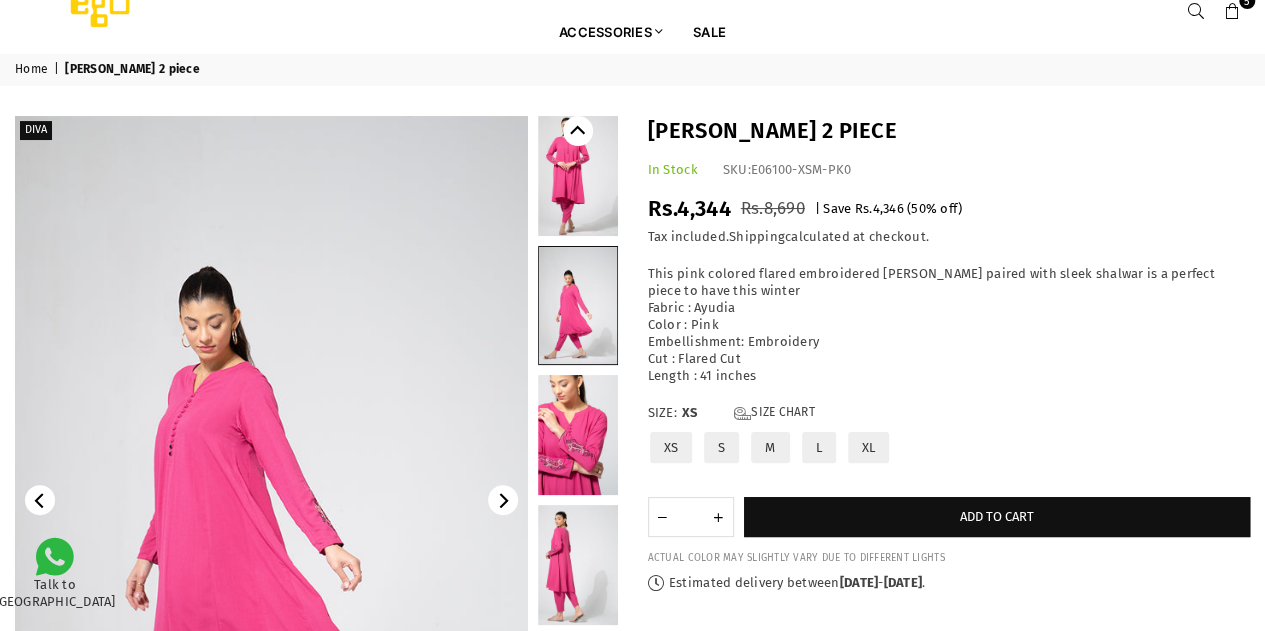 scroll, scrollTop: 28, scrollLeft: 0, axis: vertical 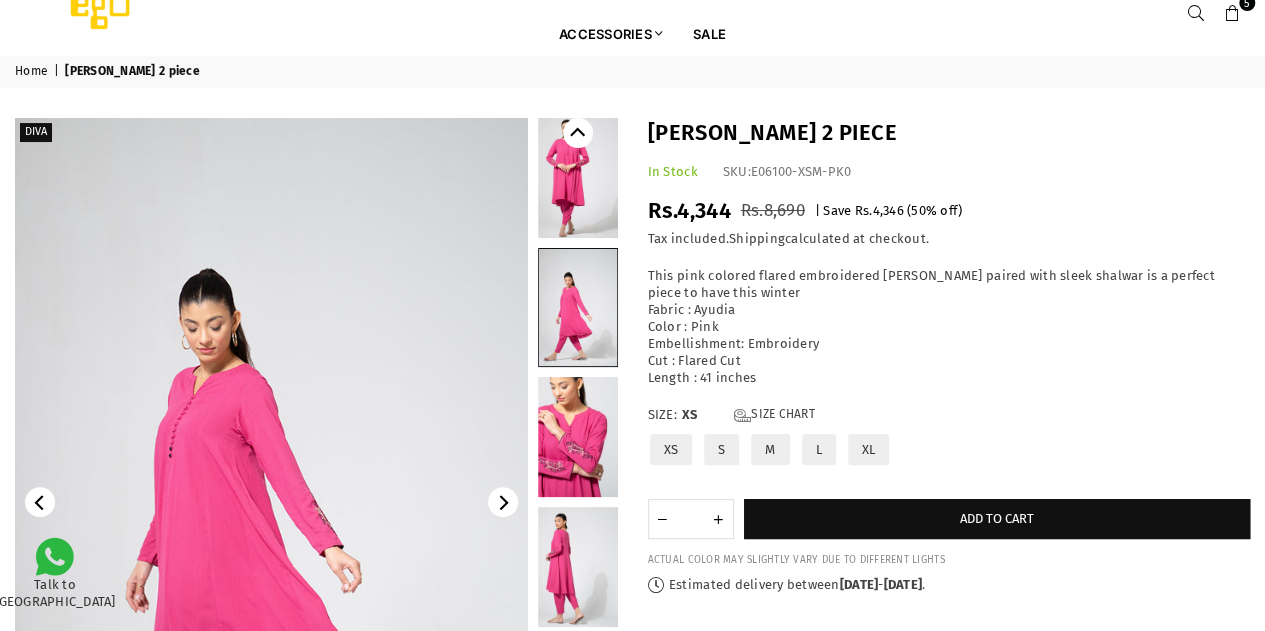 click at bounding box center [578, 178] 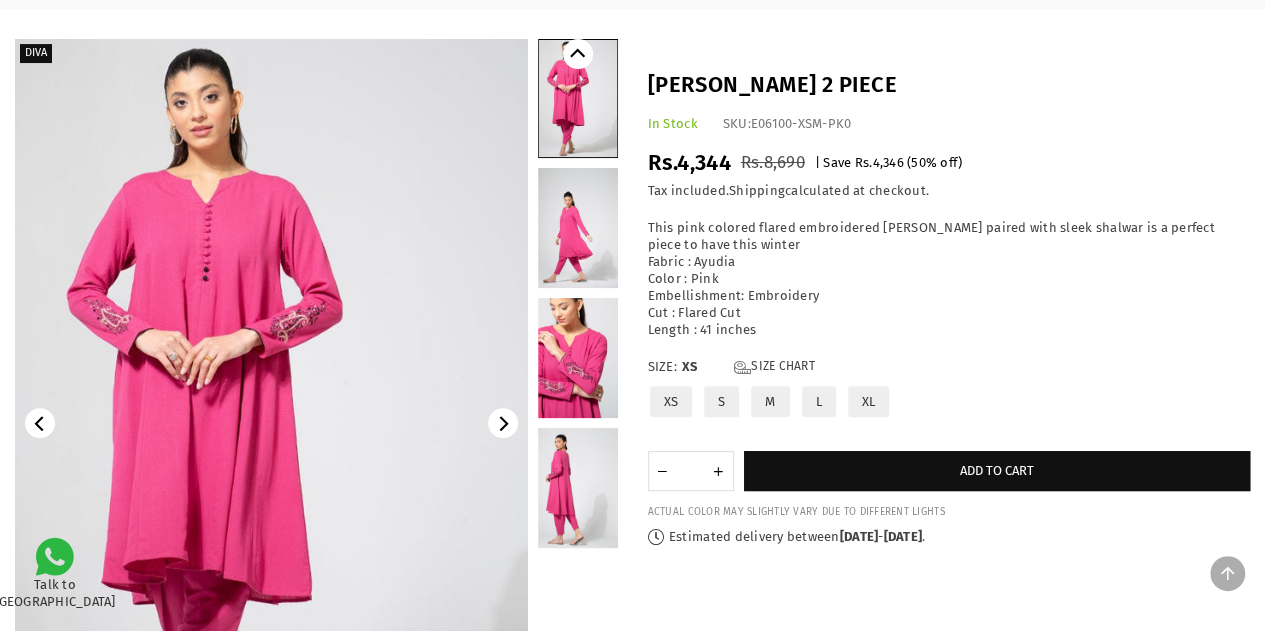 scroll, scrollTop: 106, scrollLeft: 0, axis: vertical 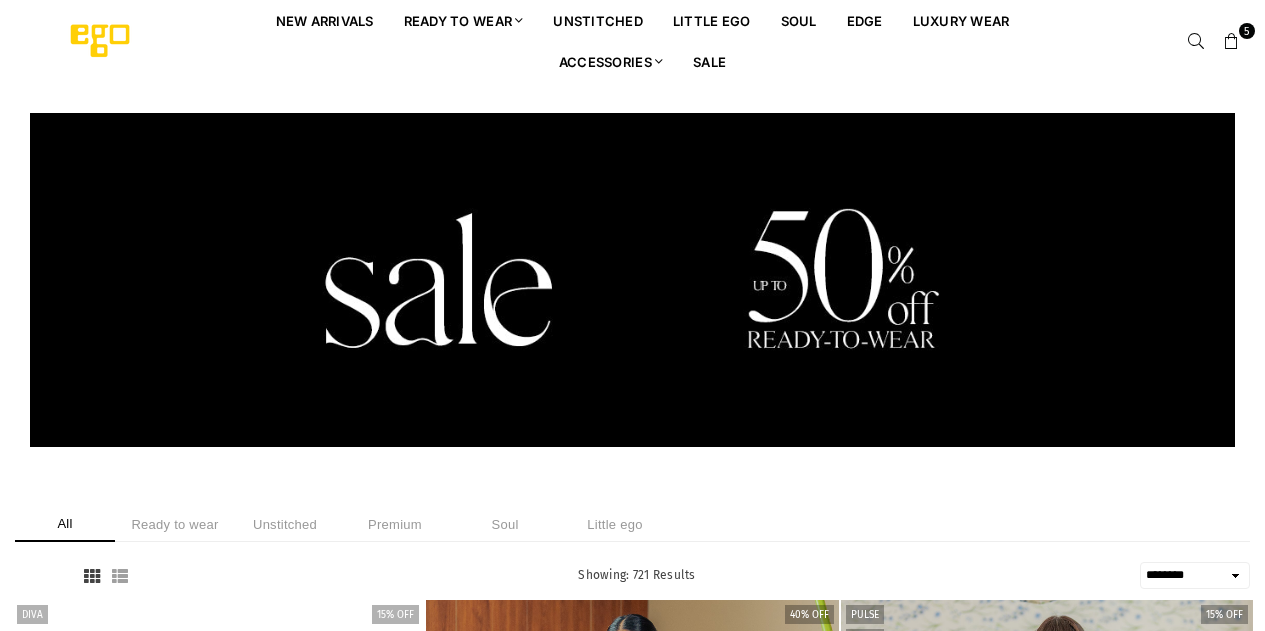 select on "******" 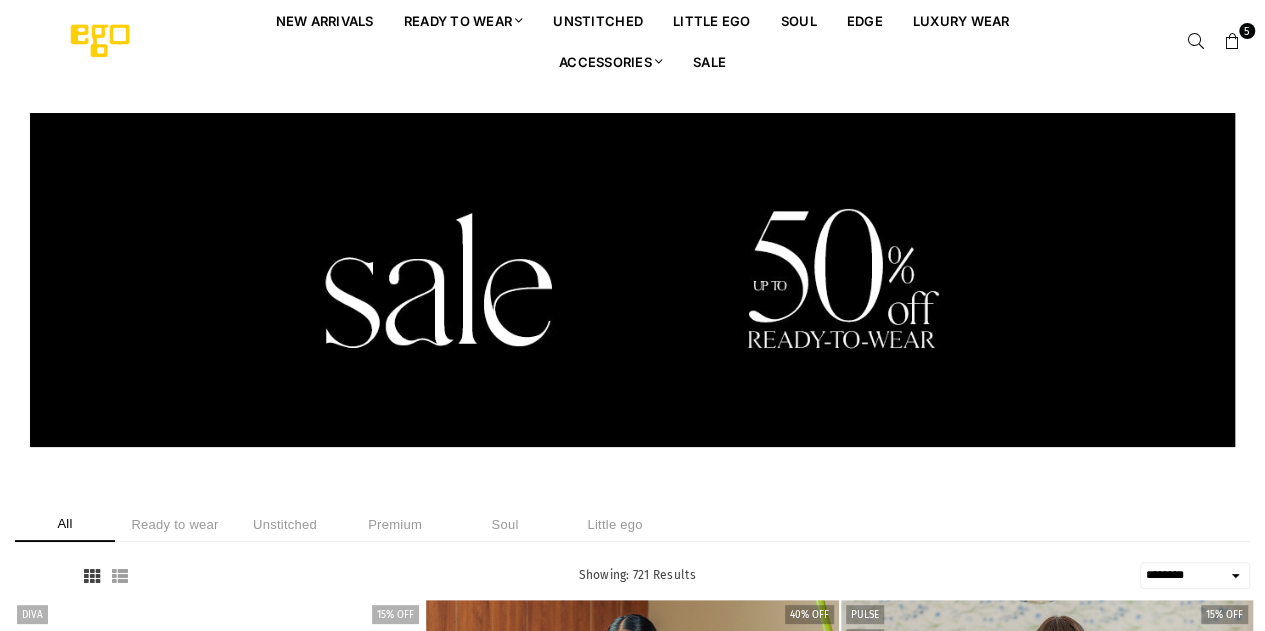 scroll, scrollTop: 0, scrollLeft: 0, axis: both 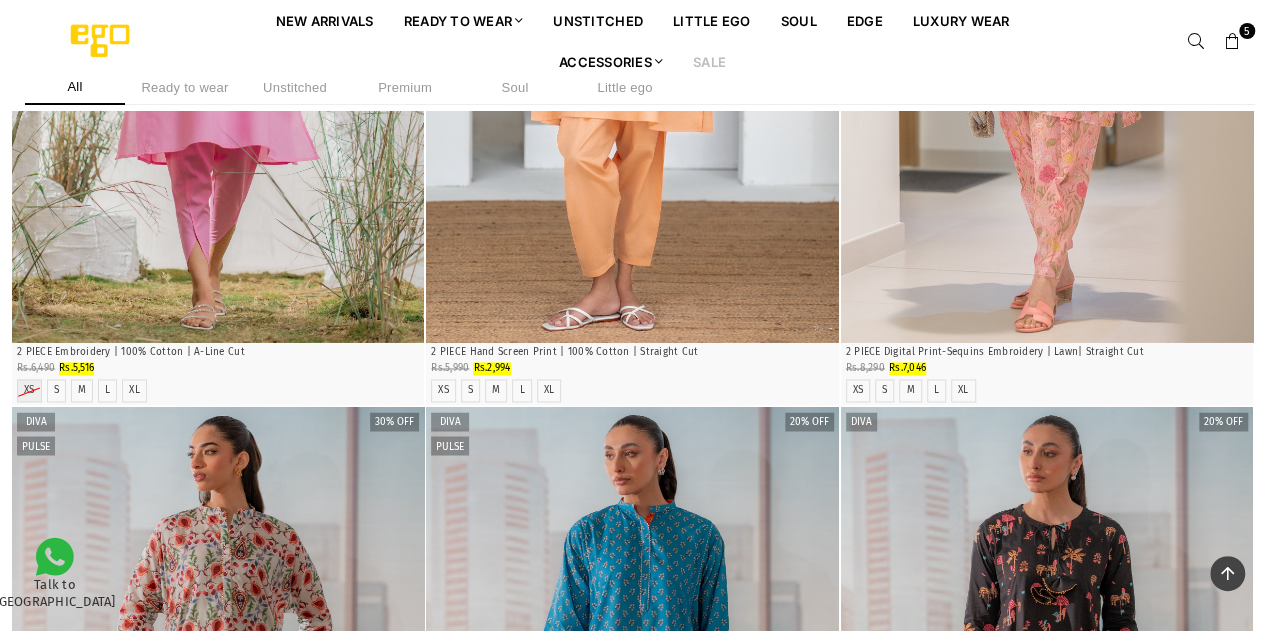 click on "Ready to wear" at bounding box center (185, 87) 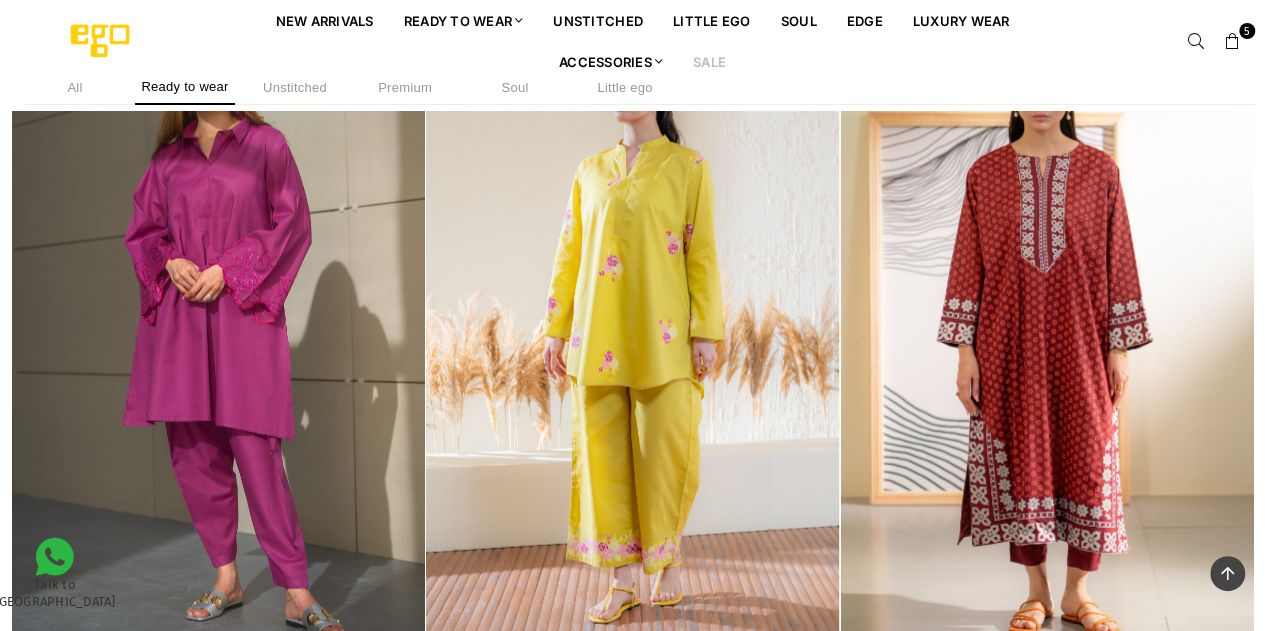 scroll, scrollTop: 2548, scrollLeft: 0, axis: vertical 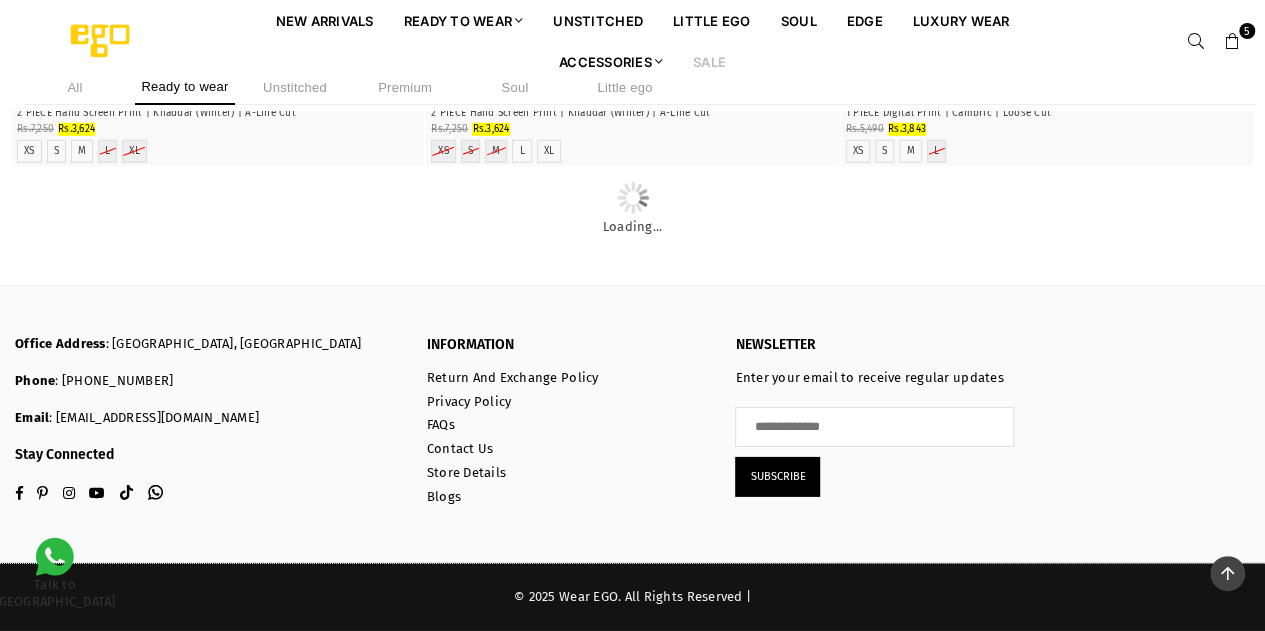 click on "Quick Shop" at bounding box center [632, -407] 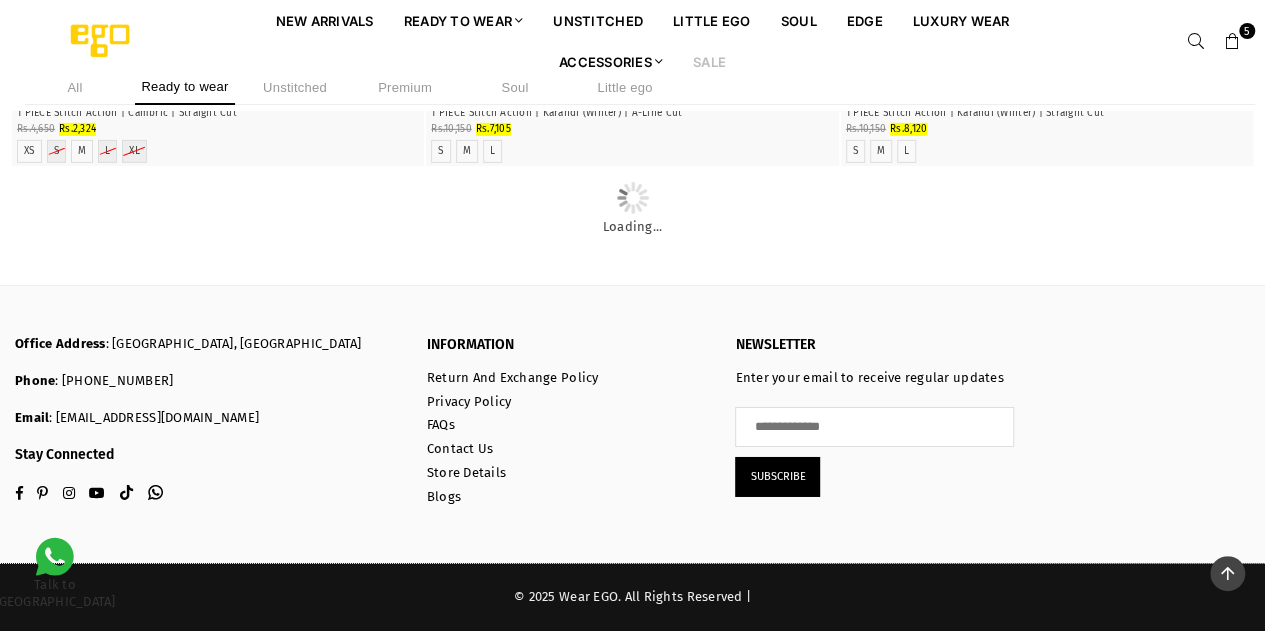 scroll, scrollTop: 57742, scrollLeft: 0, axis: vertical 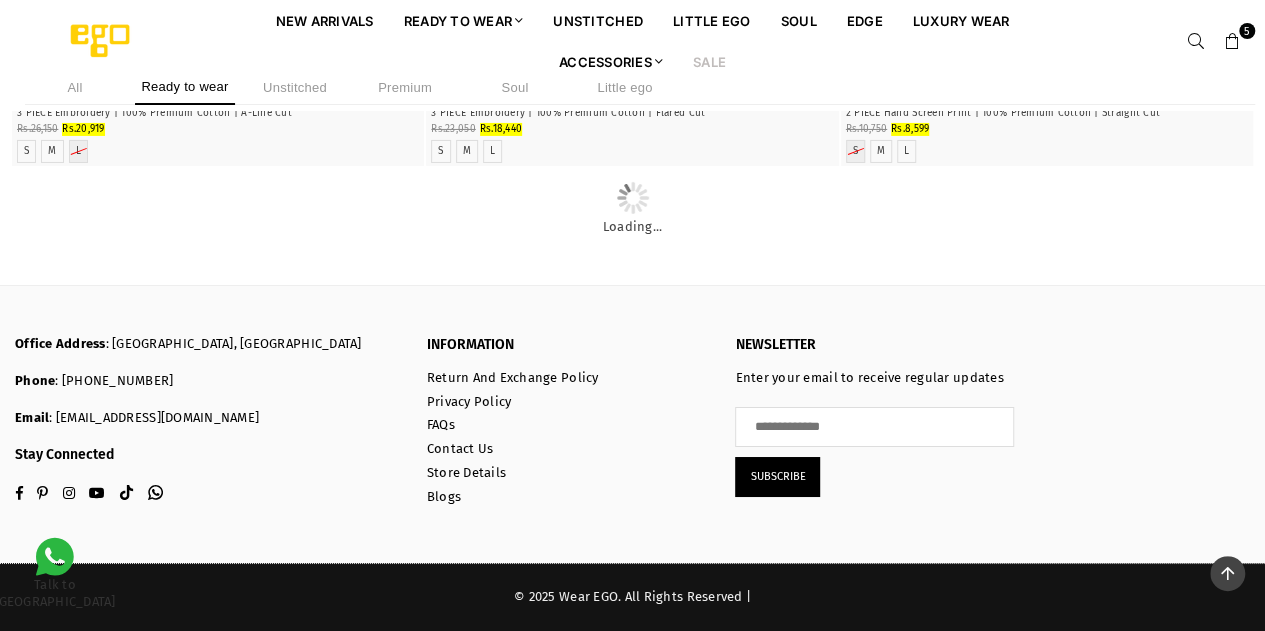 click on "Soul" at bounding box center (515, 87) 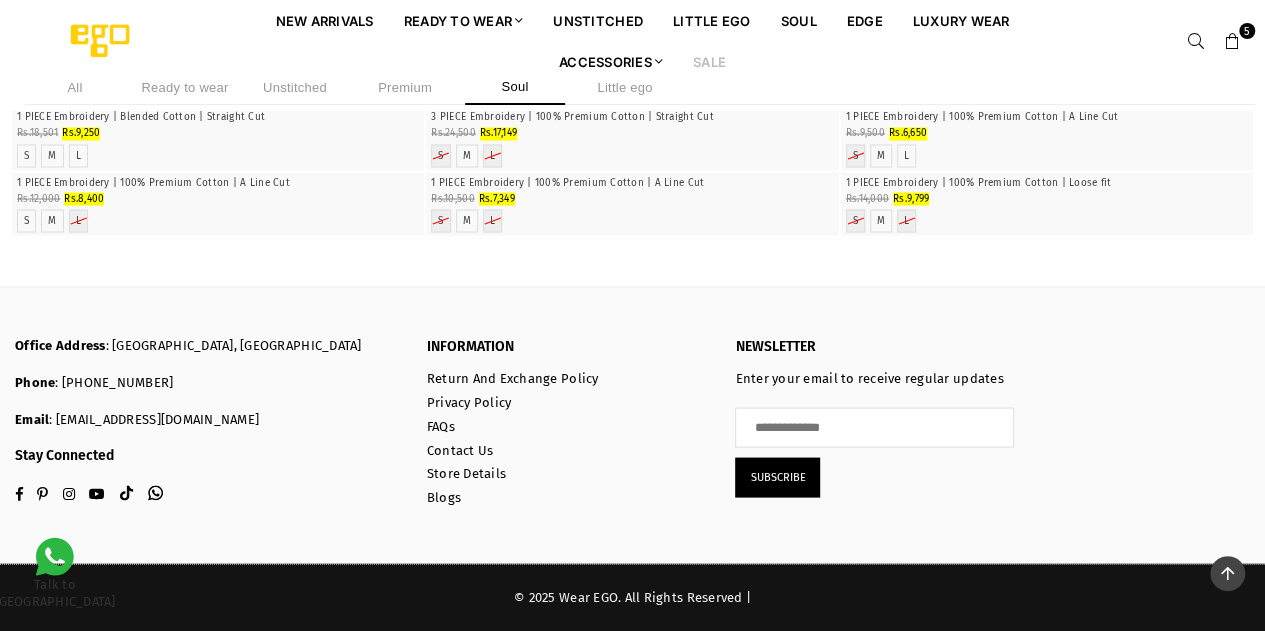 scroll, scrollTop: 9568, scrollLeft: 0, axis: vertical 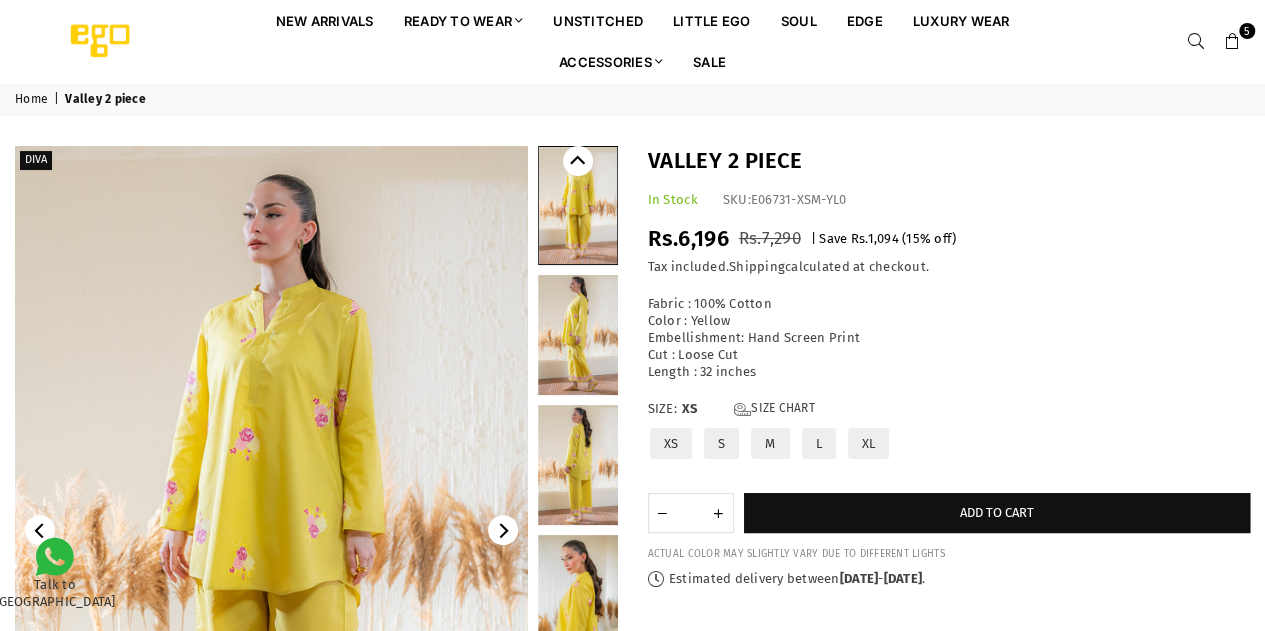 click at bounding box center [578, 465] 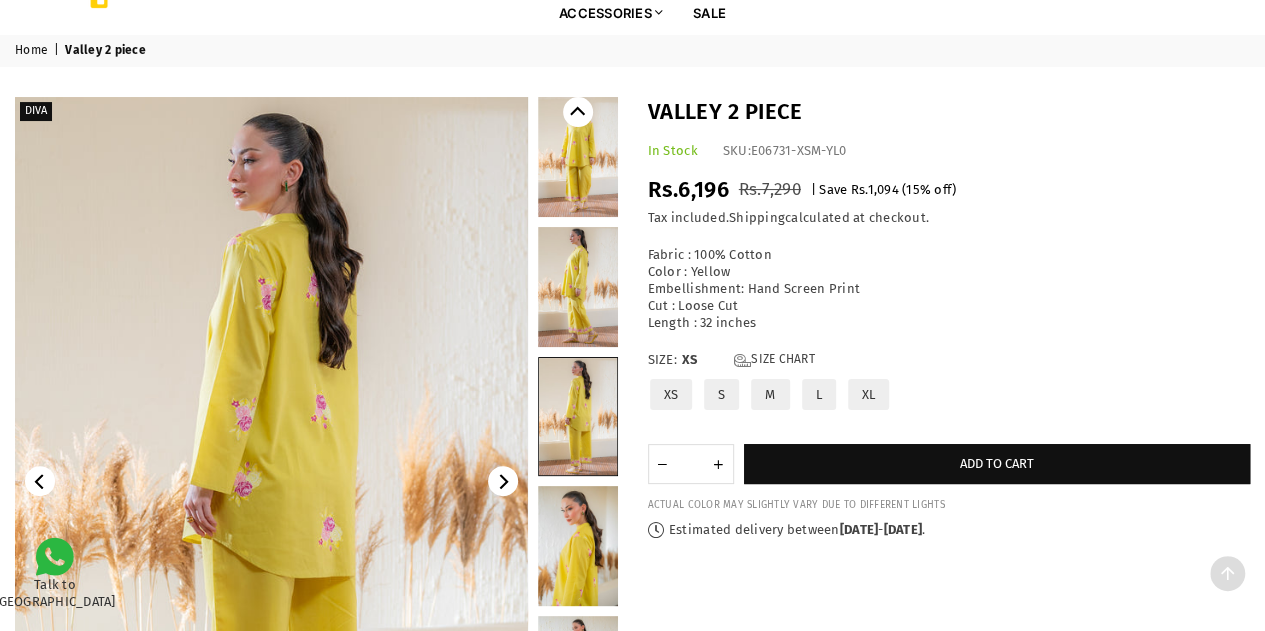 scroll, scrollTop: 48, scrollLeft: 0, axis: vertical 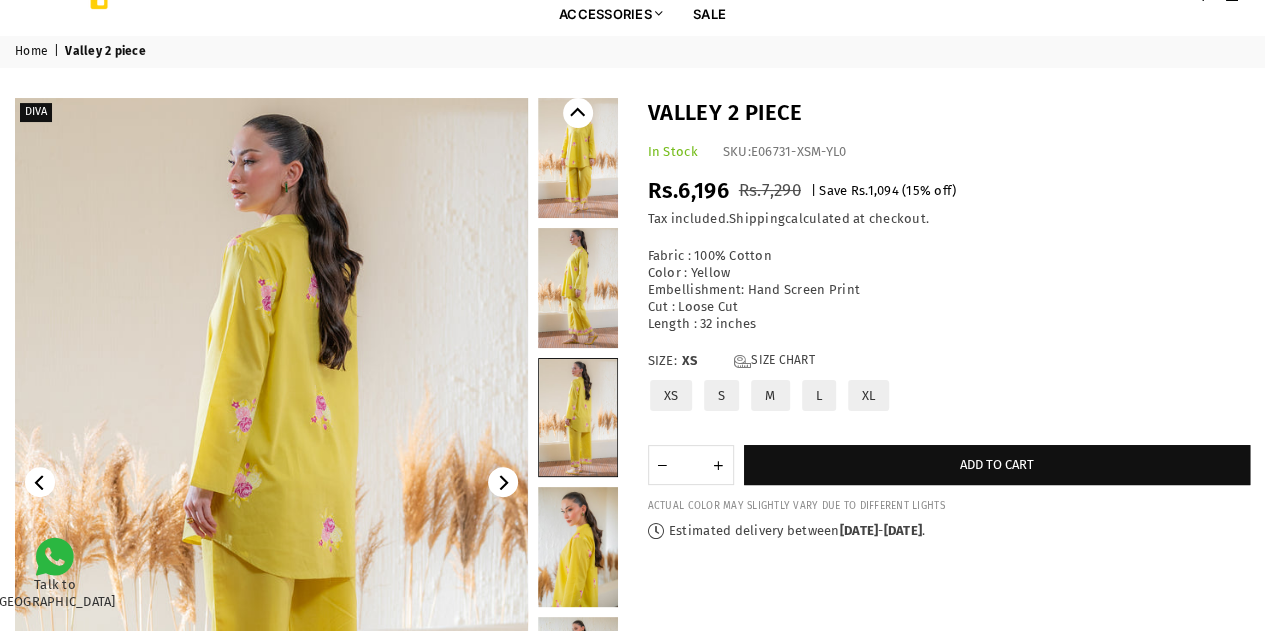 click at bounding box center (578, 288) 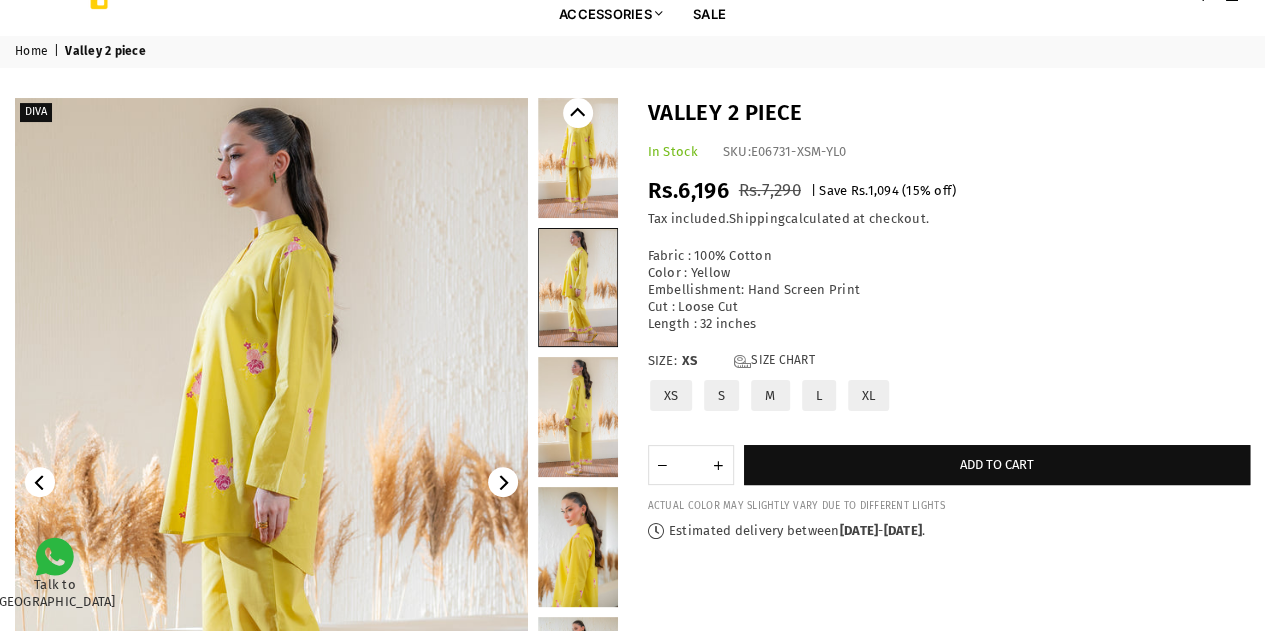 click at bounding box center [578, 417] 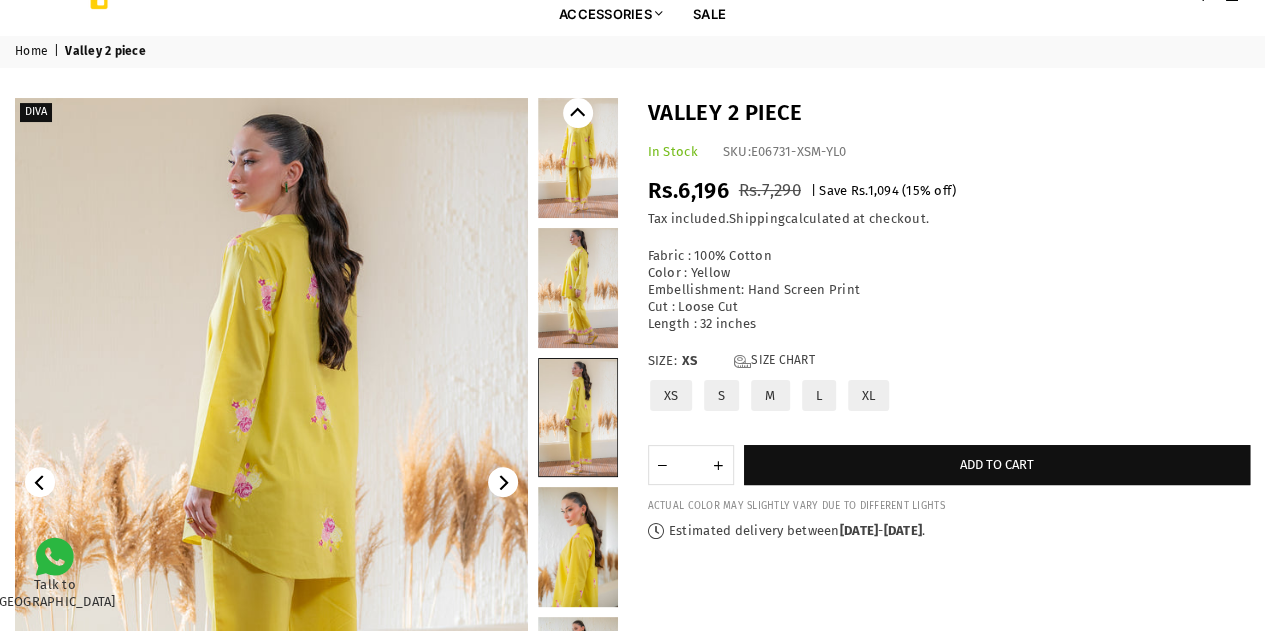 click at bounding box center [578, 547] 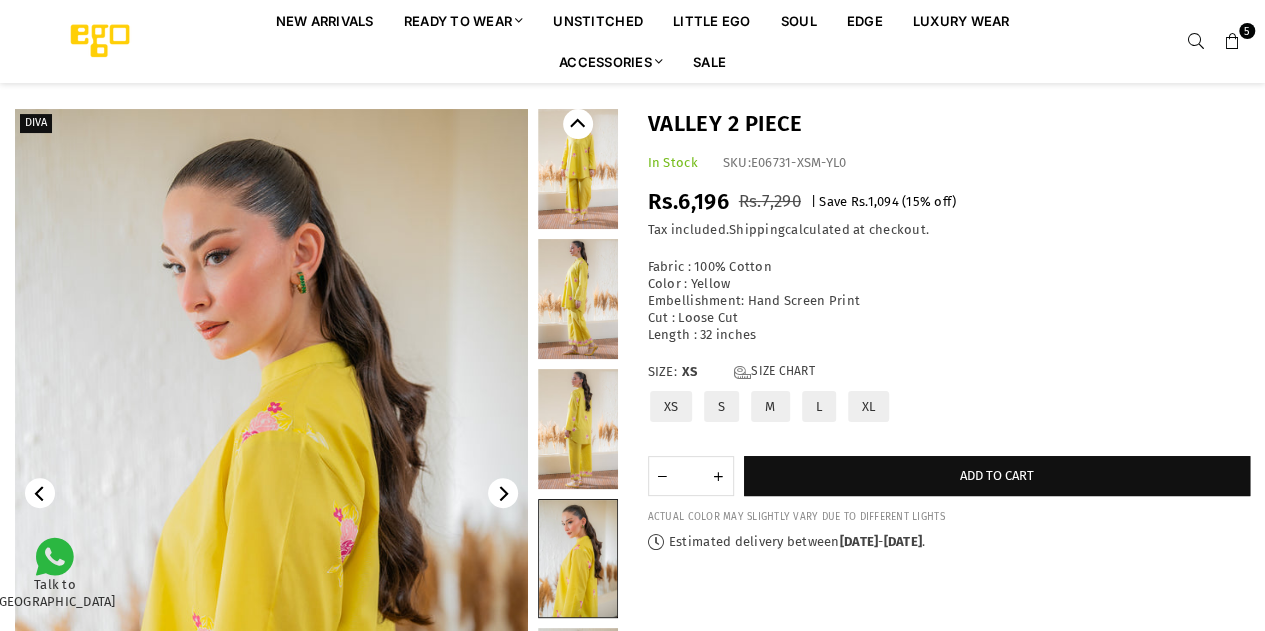 scroll, scrollTop: 0, scrollLeft: 0, axis: both 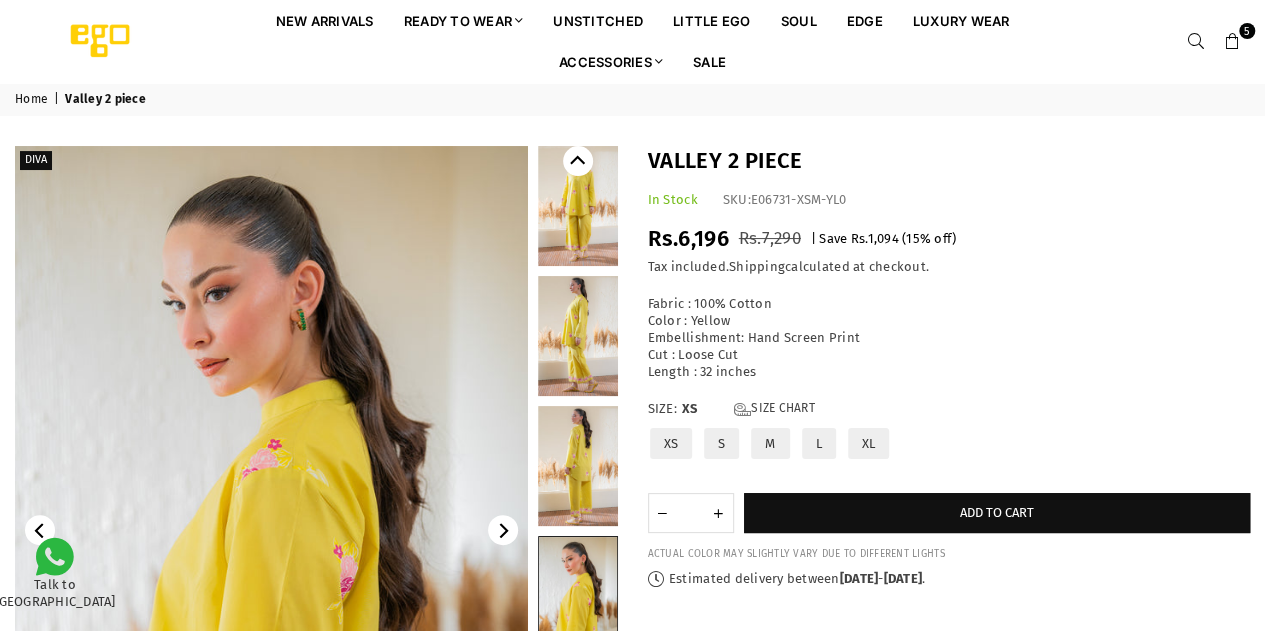 click at bounding box center (578, 206) 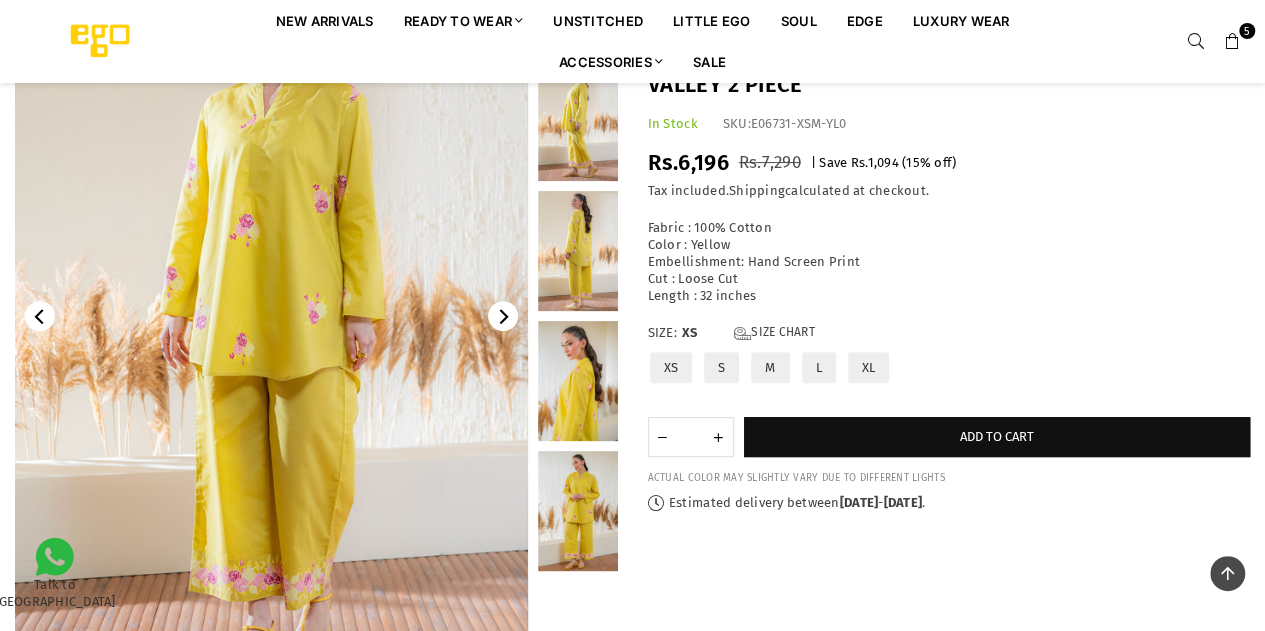 scroll, scrollTop: 170, scrollLeft: 0, axis: vertical 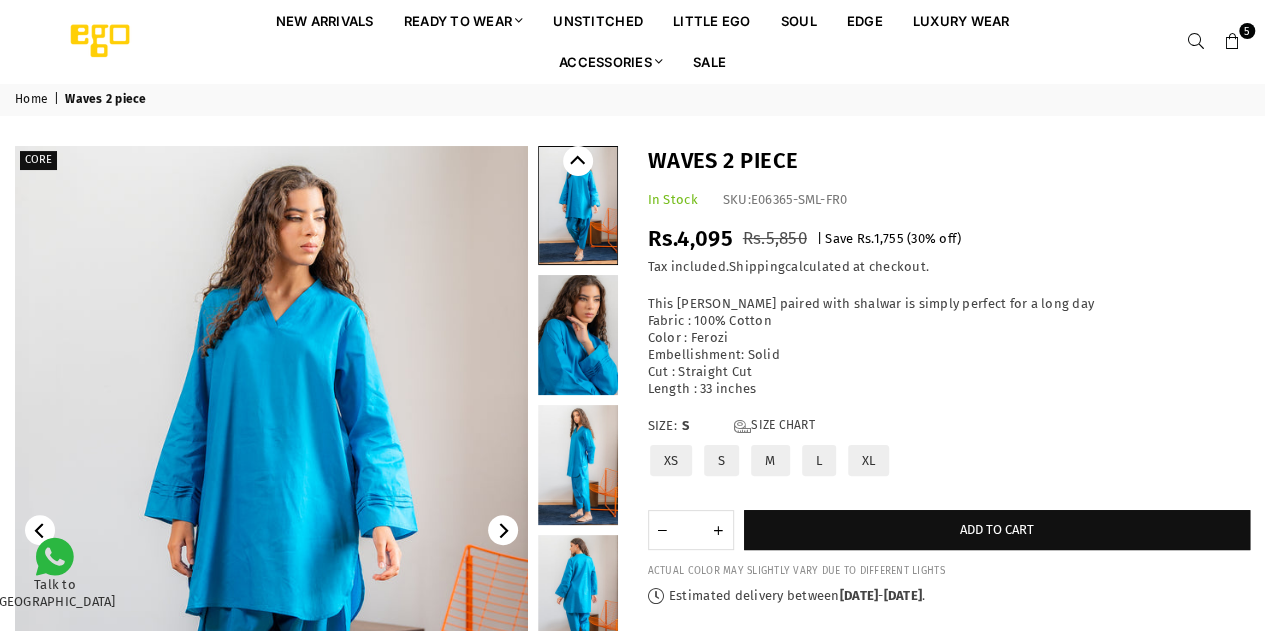 drag, startPoint x: 730, startPoint y: 336, endPoint x: 691, endPoint y: 338, distance: 39.051247 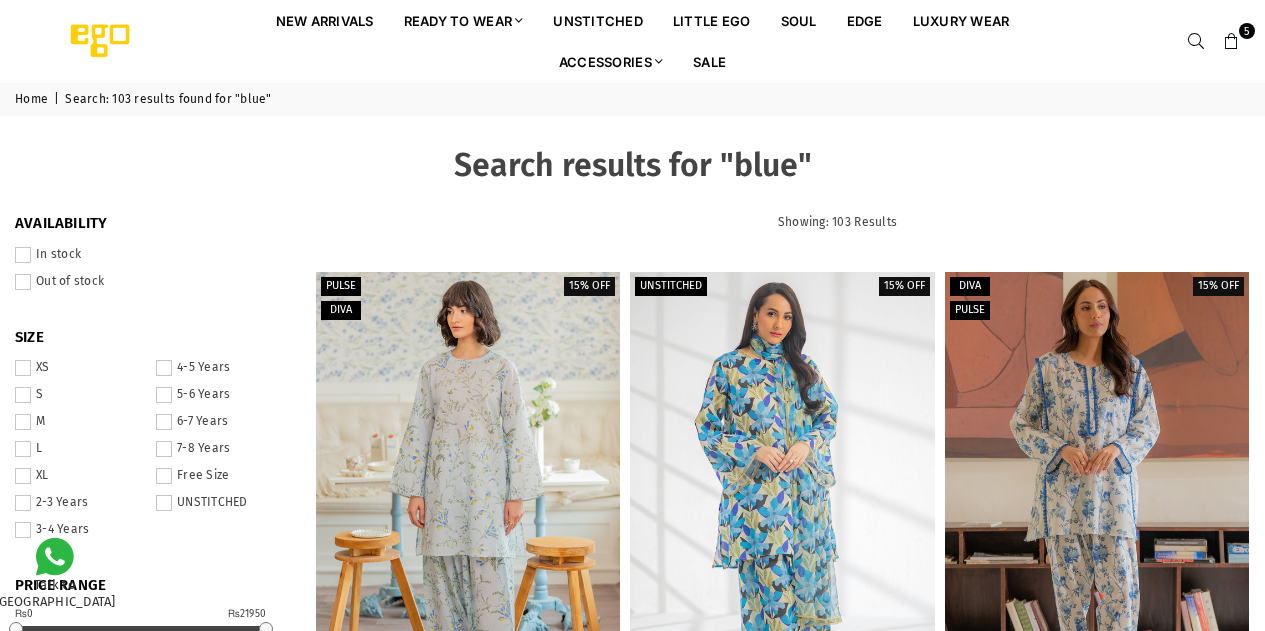 scroll, scrollTop: 0, scrollLeft: 0, axis: both 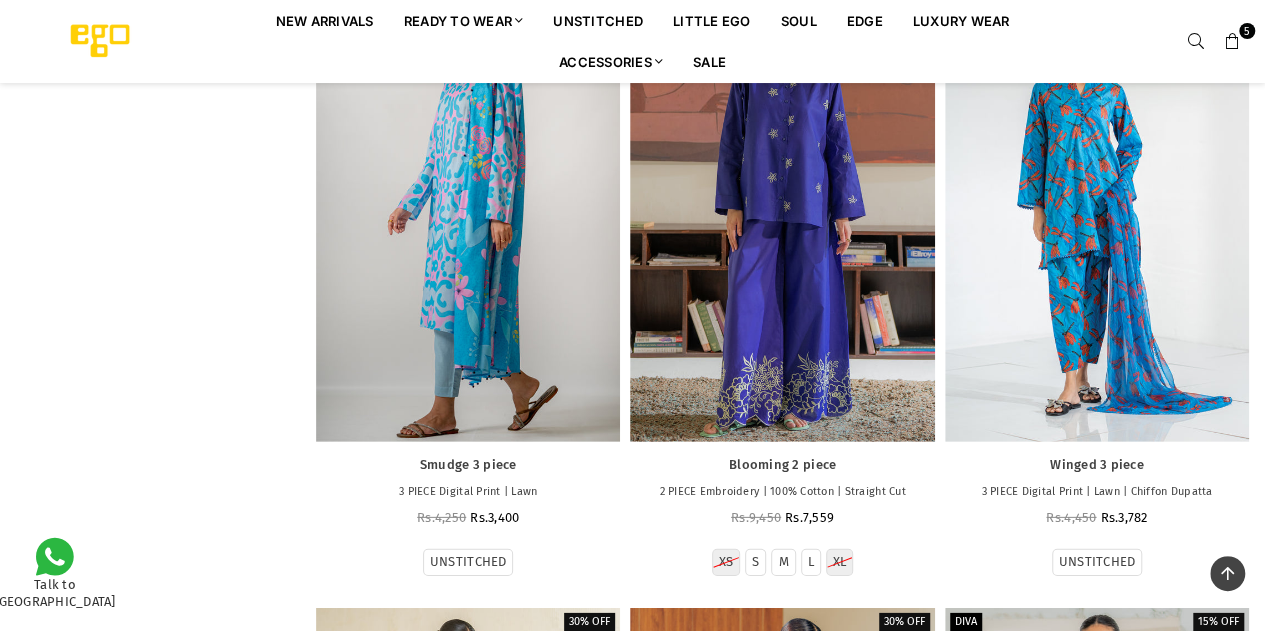 click at bounding box center [1196, 42] 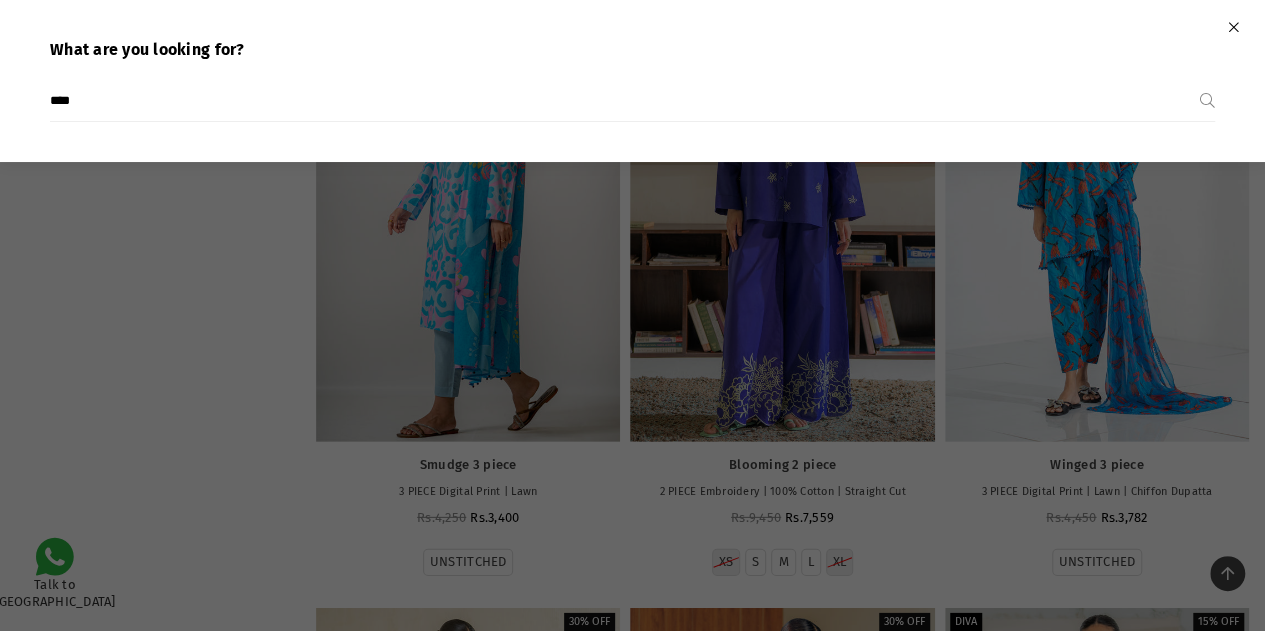 paste on "******" 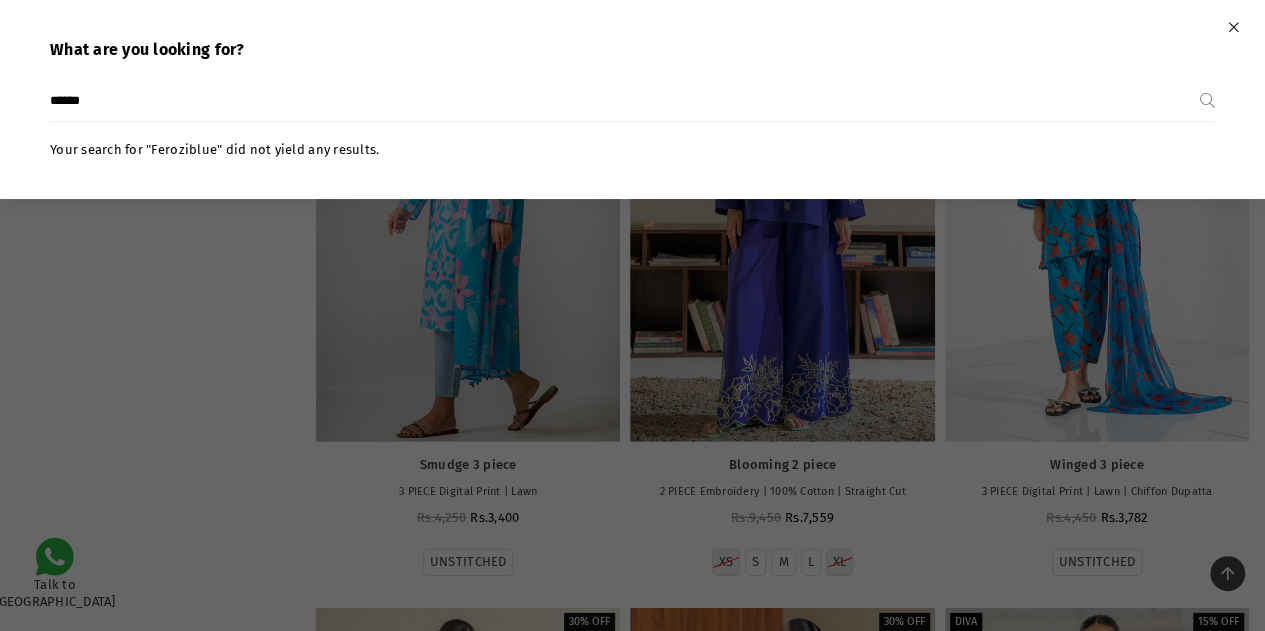 type on "******" 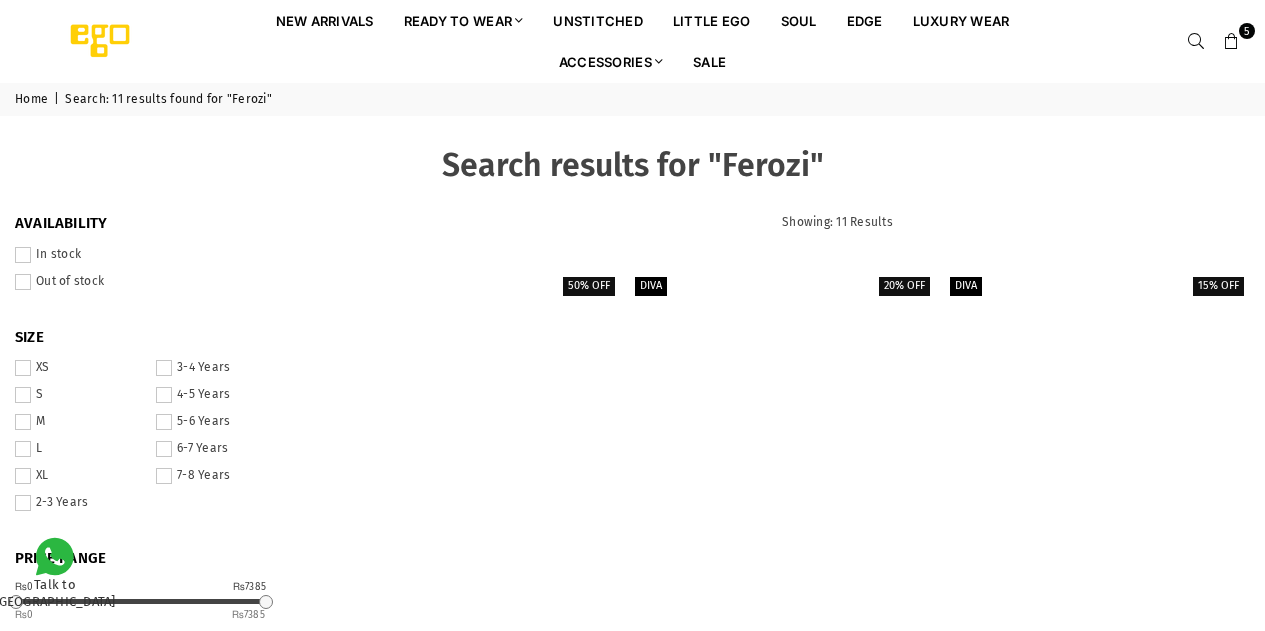 scroll, scrollTop: 0, scrollLeft: 0, axis: both 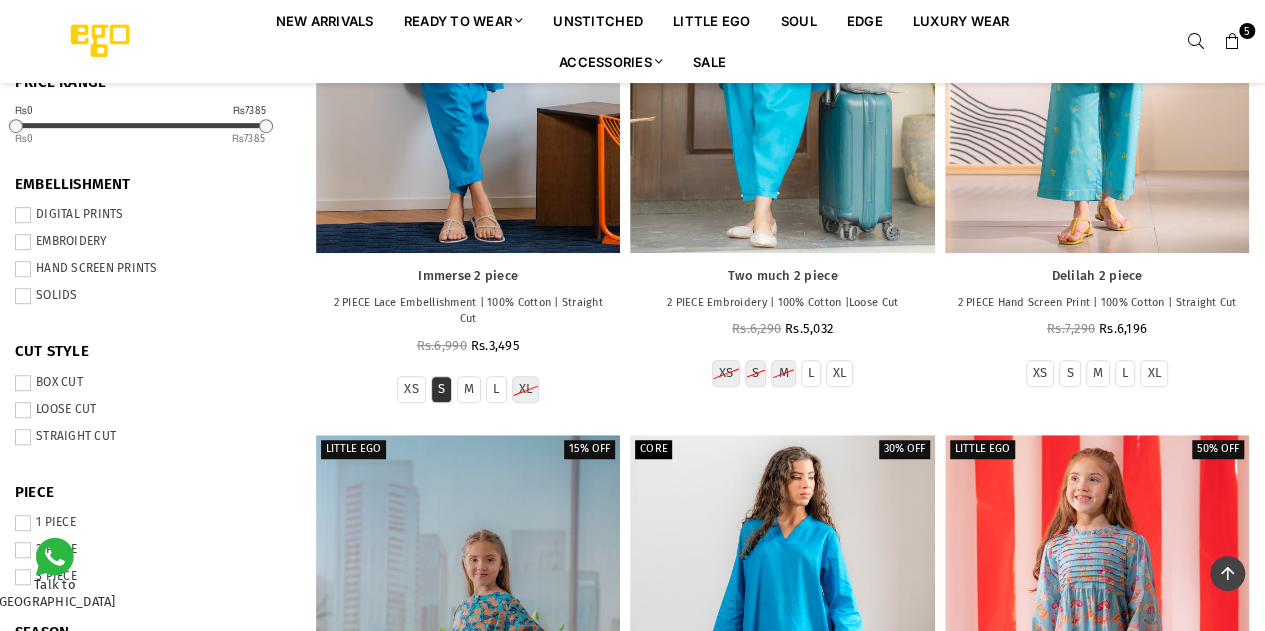 click on "S" at bounding box center [441, 389] 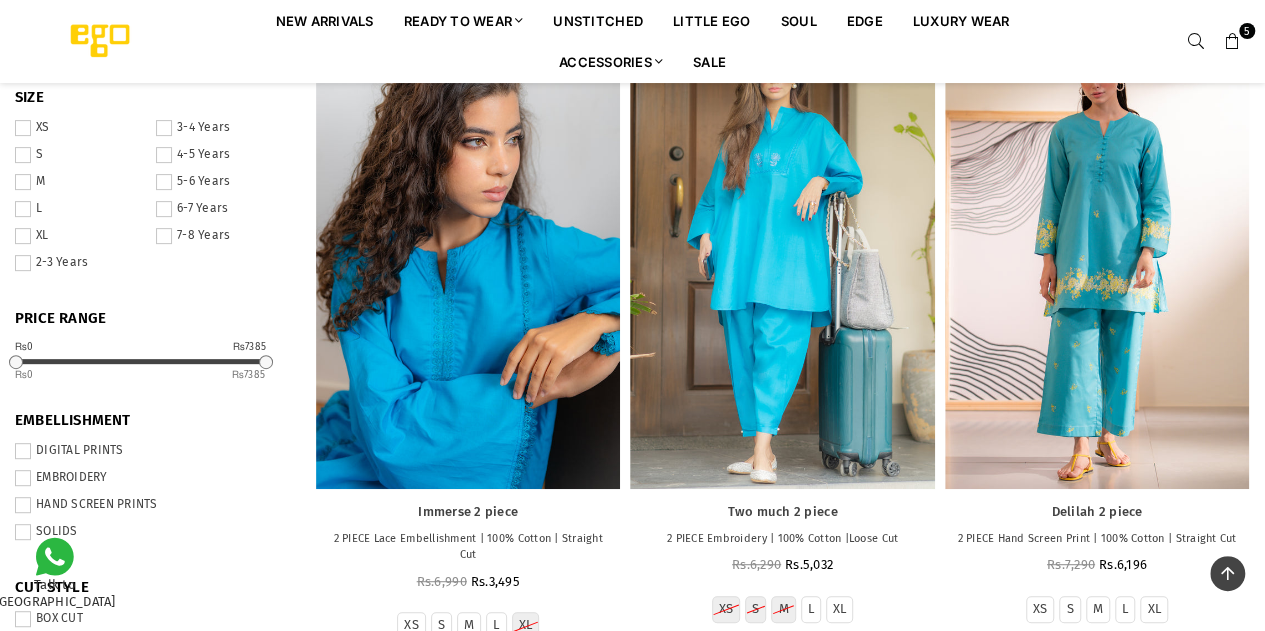 scroll, scrollTop: 237, scrollLeft: 0, axis: vertical 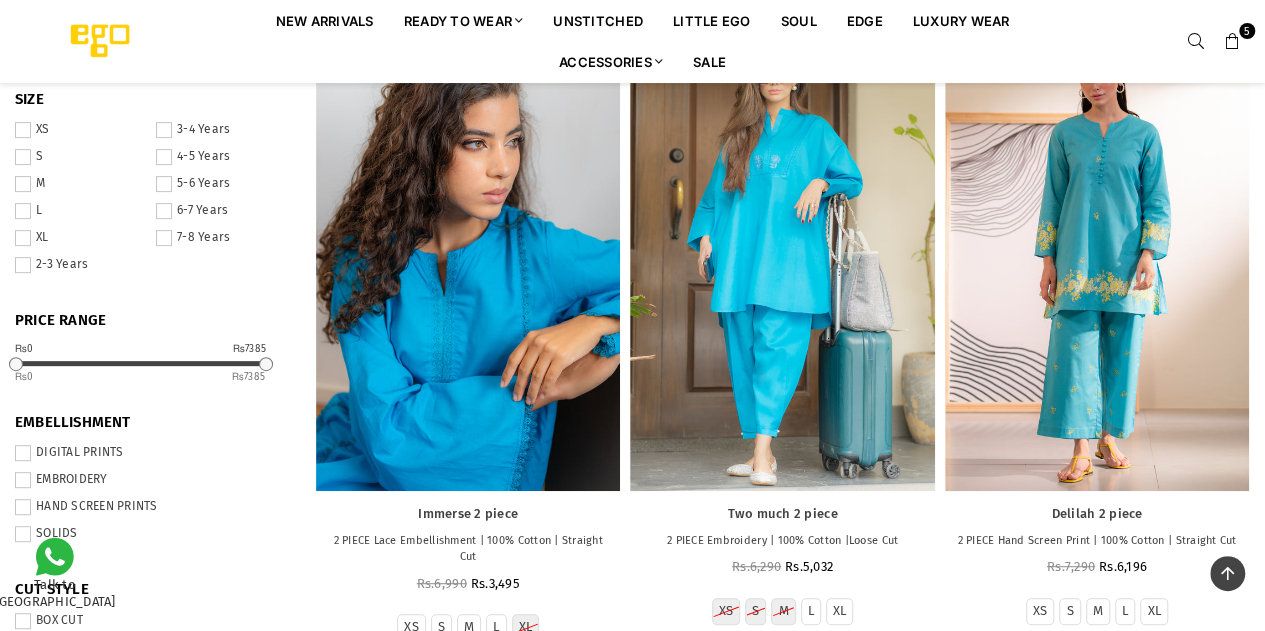 click at bounding box center (468, 262) 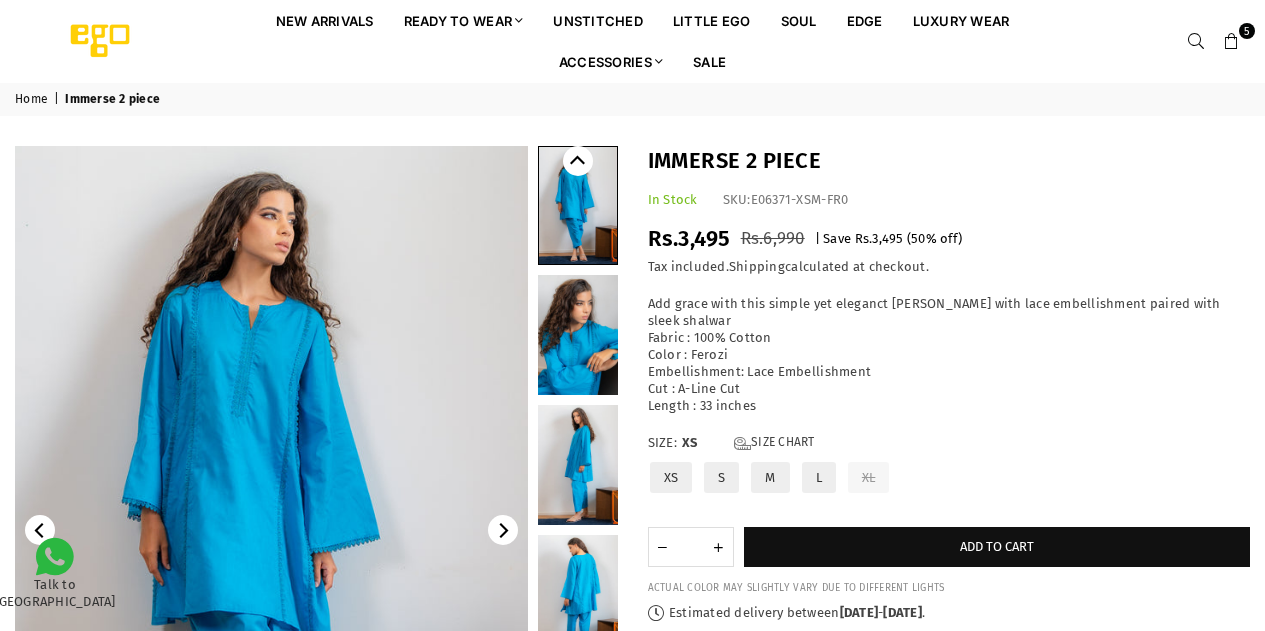 scroll, scrollTop: 0, scrollLeft: 0, axis: both 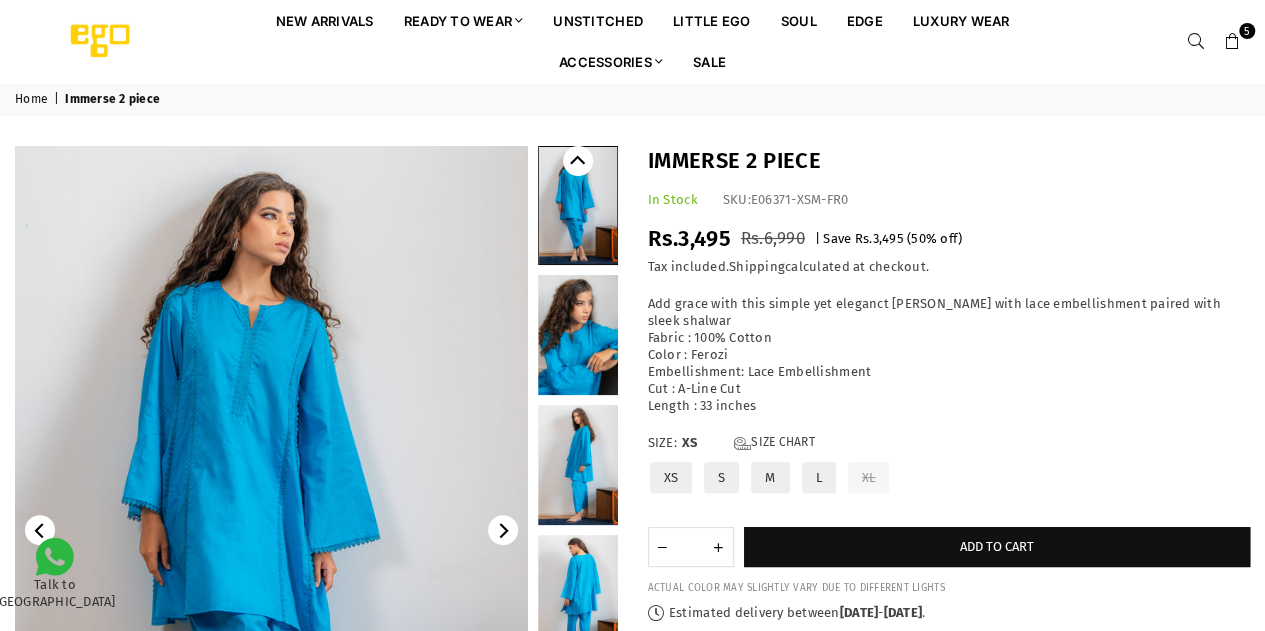 click on "S" at bounding box center (721, 477) 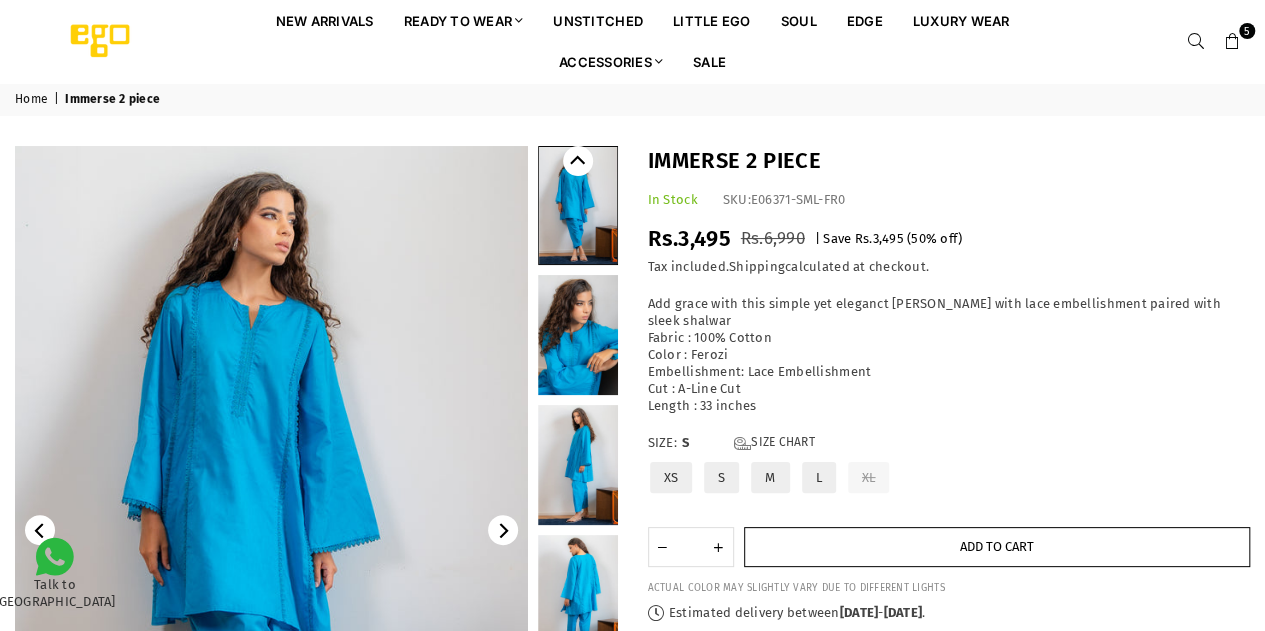 click on "Add to cart" at bounding box center [997, 546] 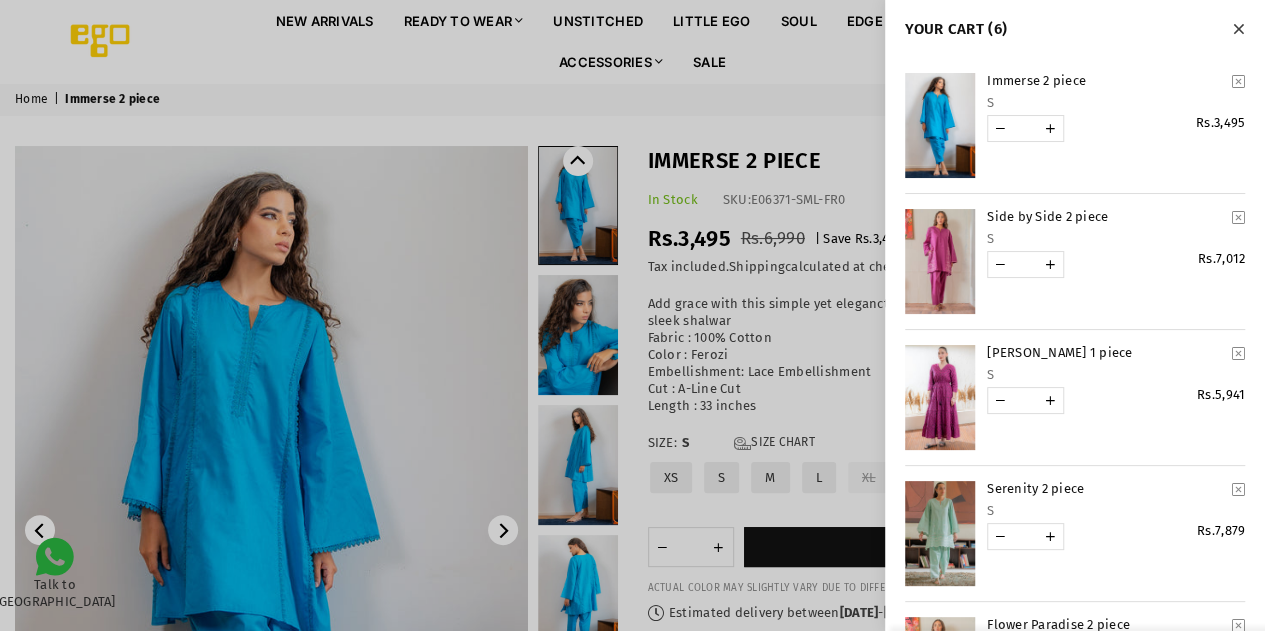 click at bounding box center (940, 261) 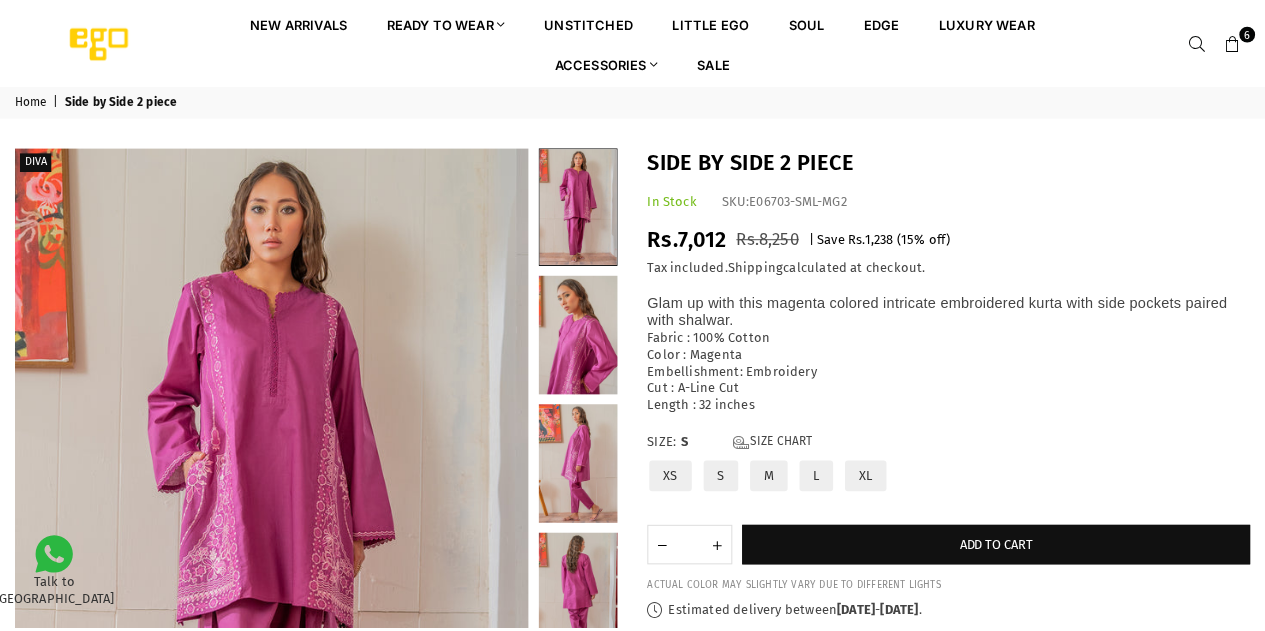 scroll, scrollTop: 0, scrollLeft: 0, axis: both 